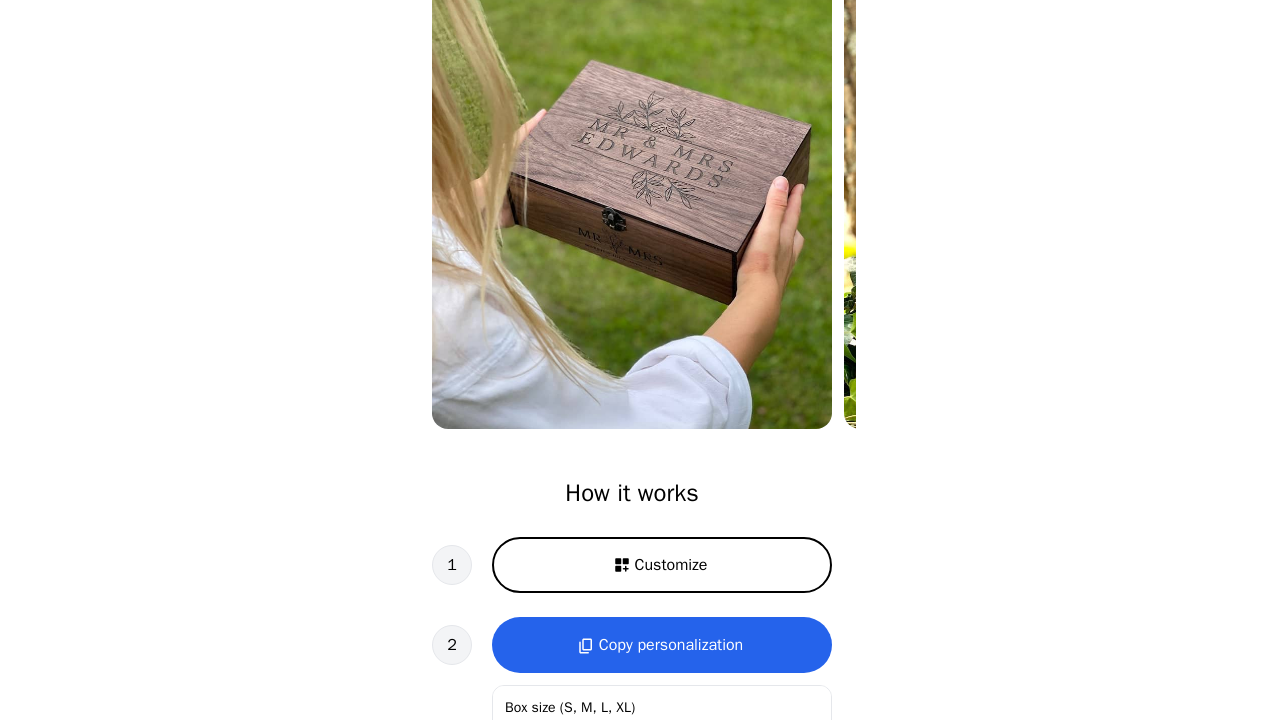 scroll, scrollTop: 232, scrollLeft: 0, axis: vertical 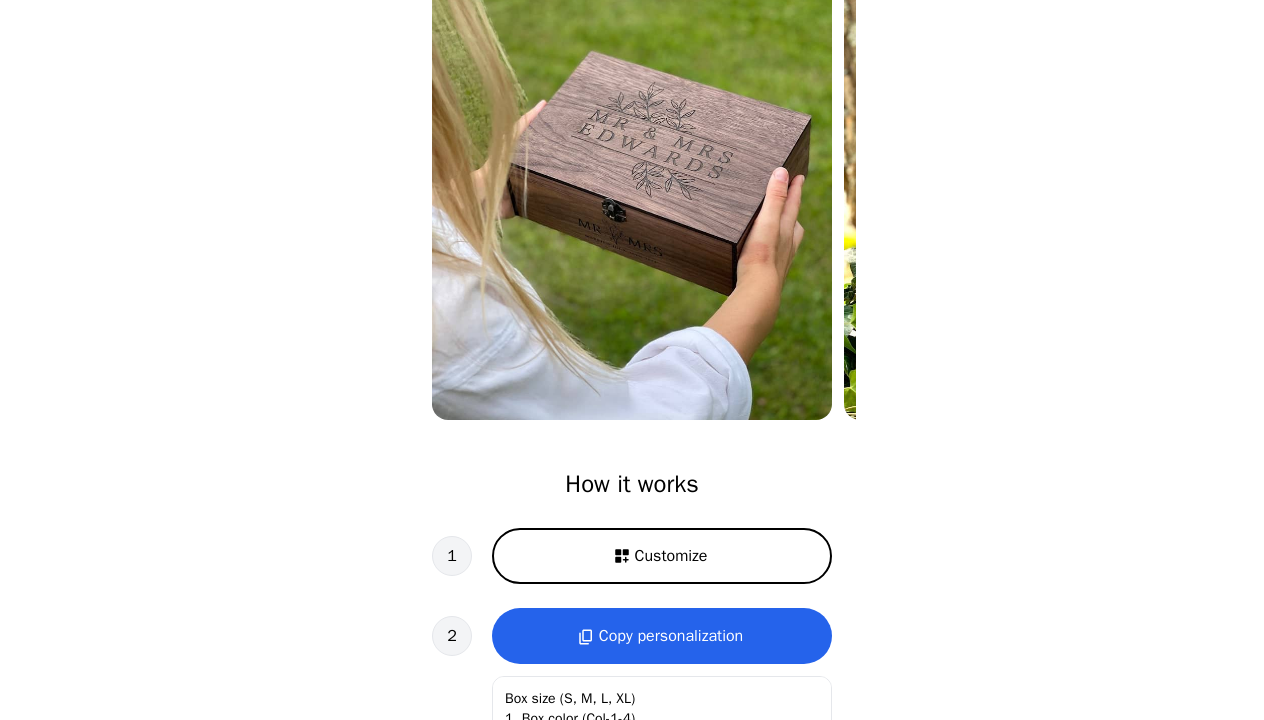 click on "Customize" at bounding box center [671, 556] 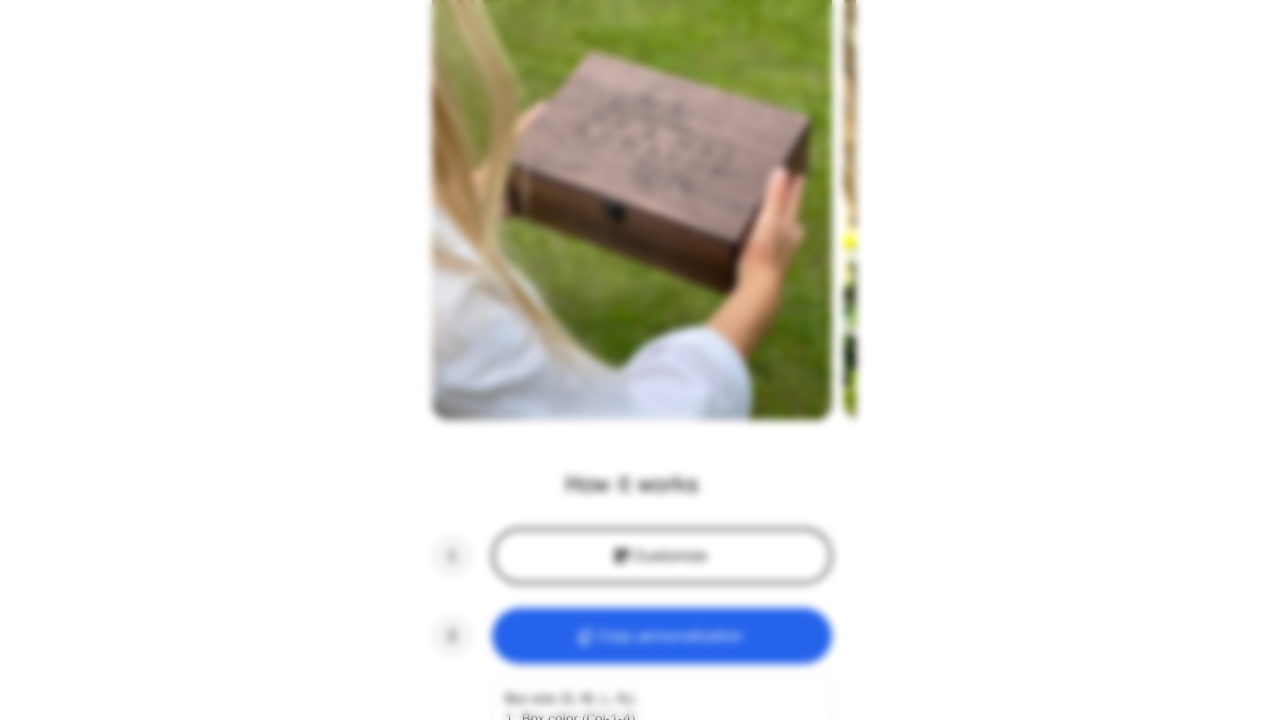 scroll, scrollTop: 0, scrollLeft: 256, axis: horizontal 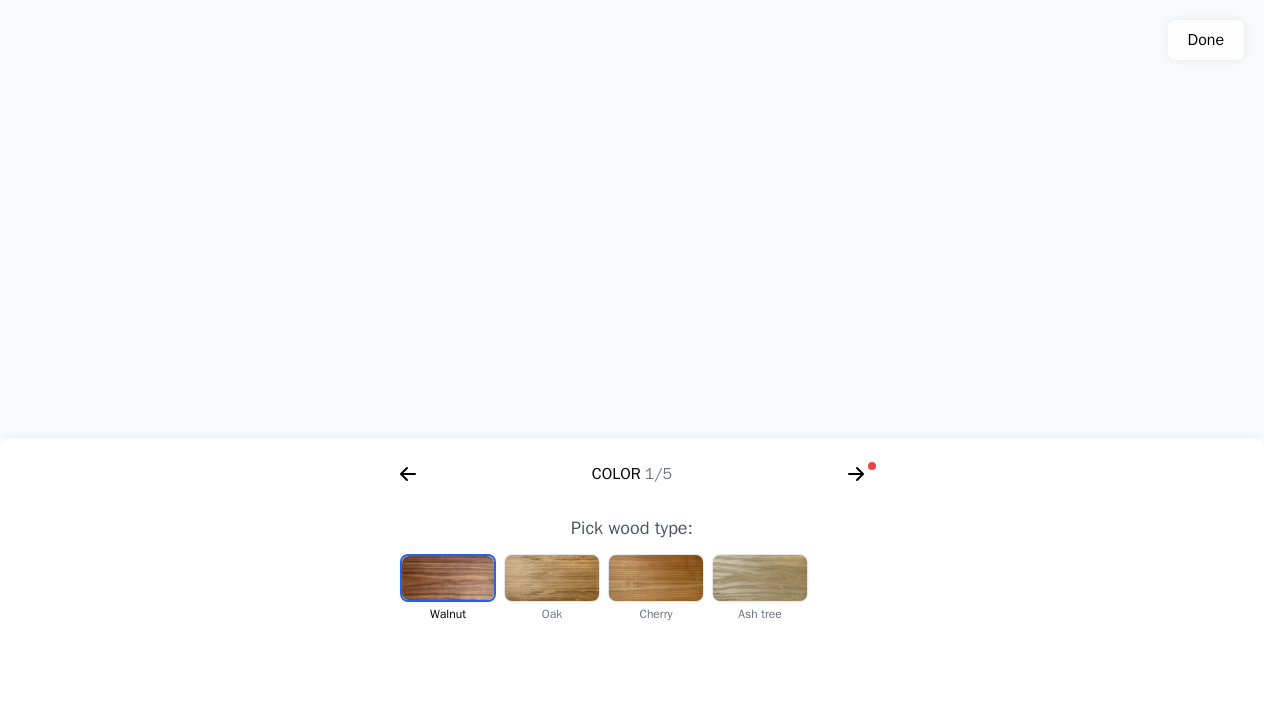 click at bounding box center (552, 578) 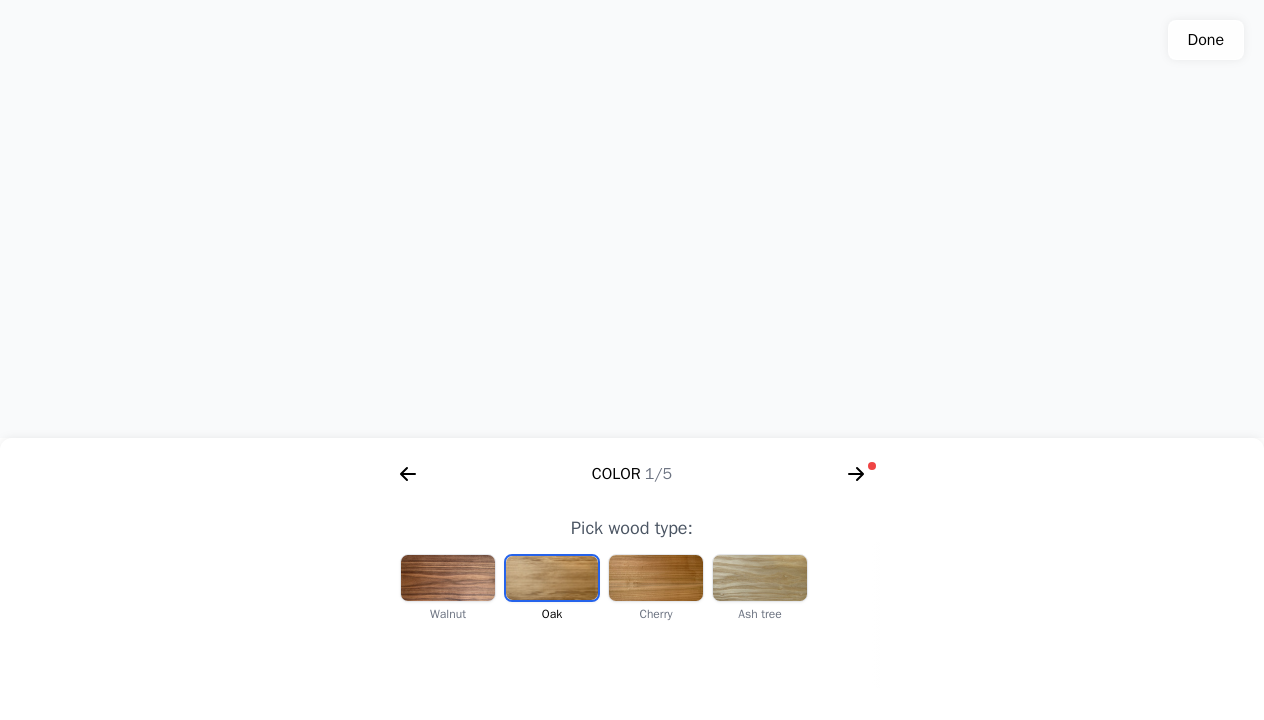 click at bounding box center (656, 578) 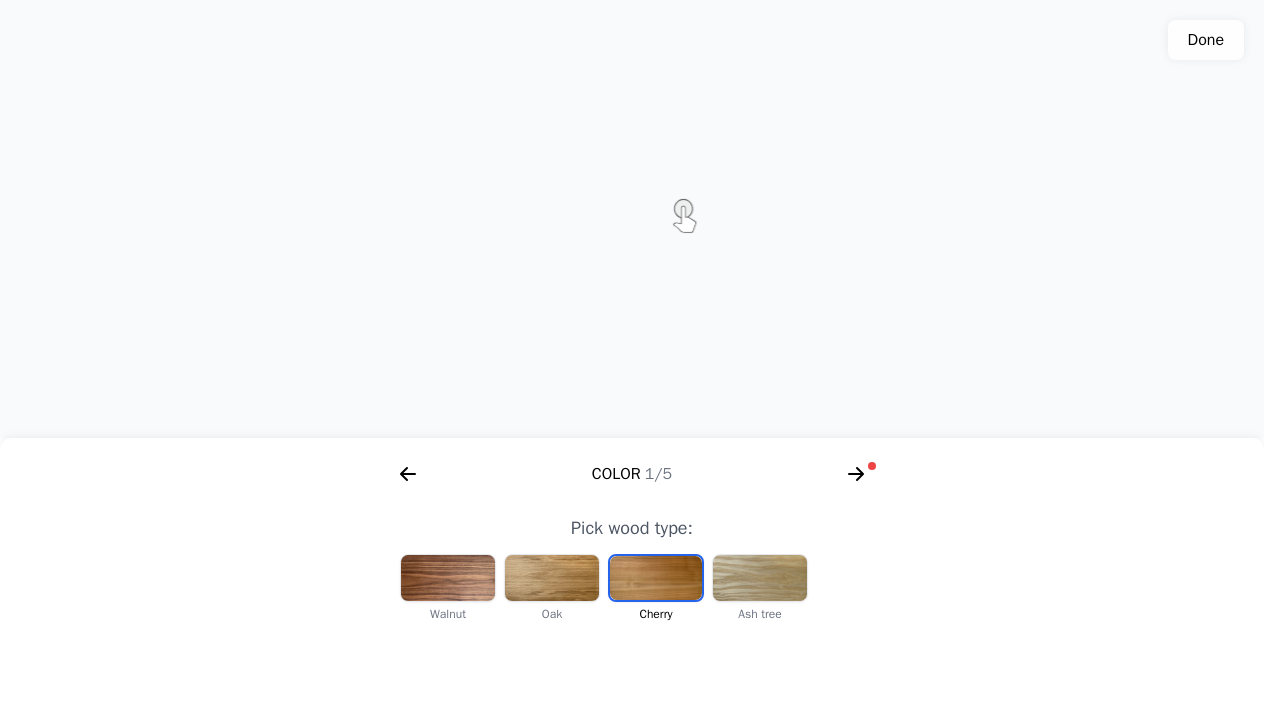 click at bounding box center (760, 578) 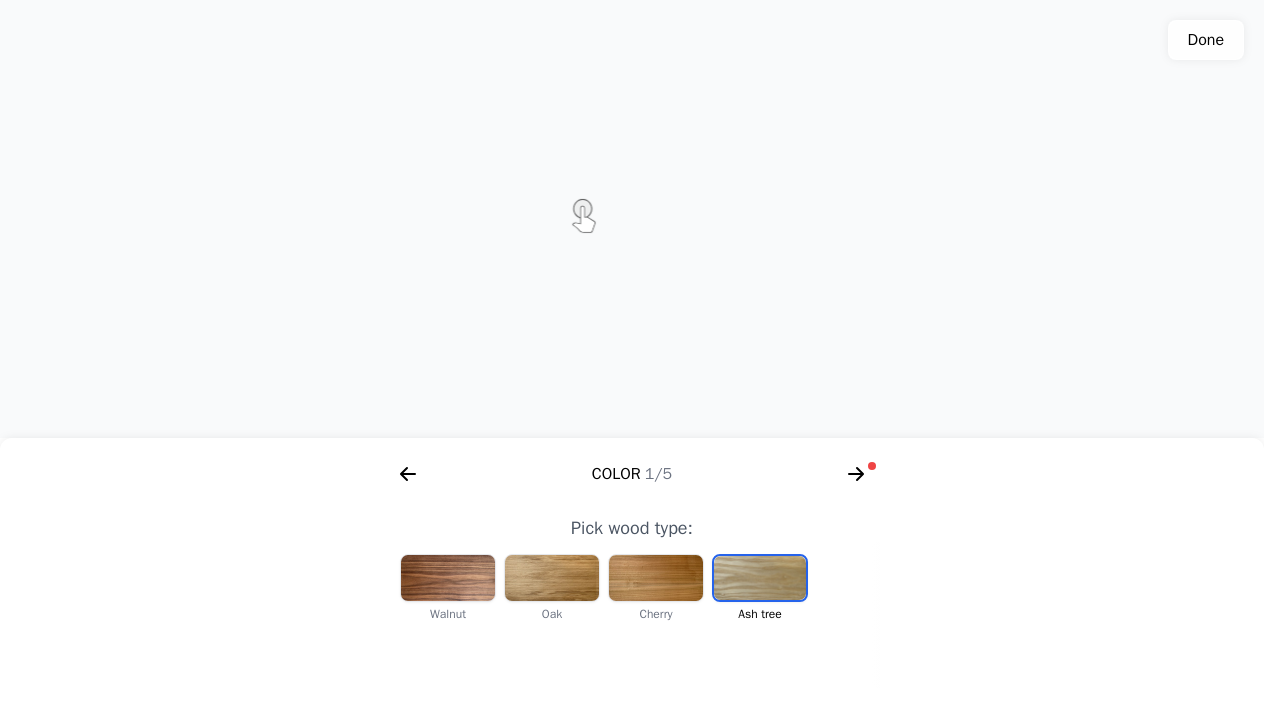 click at bounding box center [448, 578] 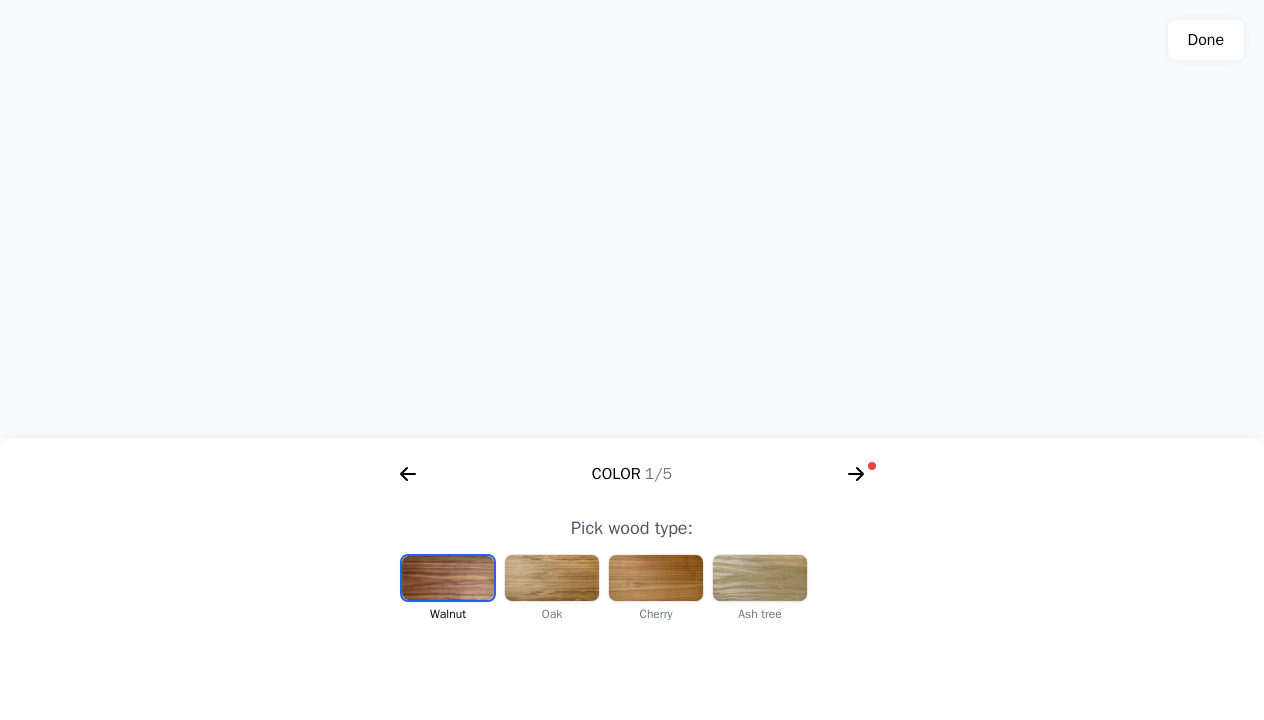 click at bounding box center [552, 578] 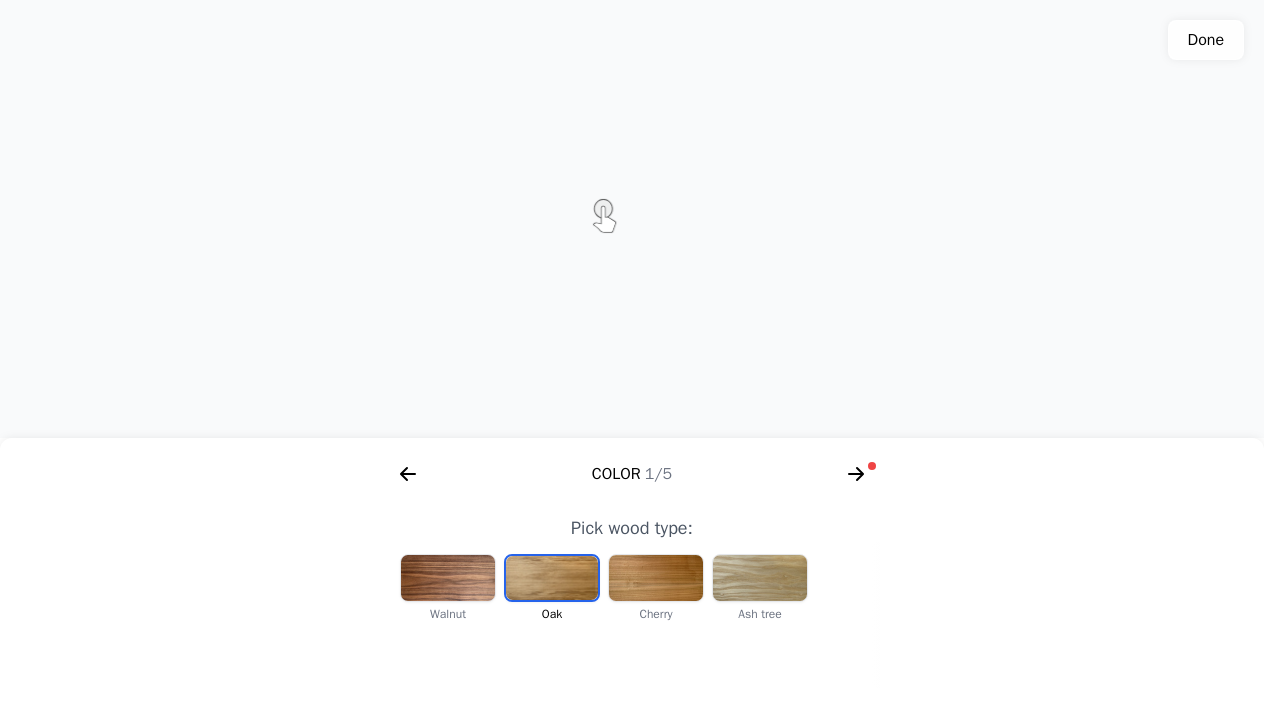 click at bounding box center [448, 578] 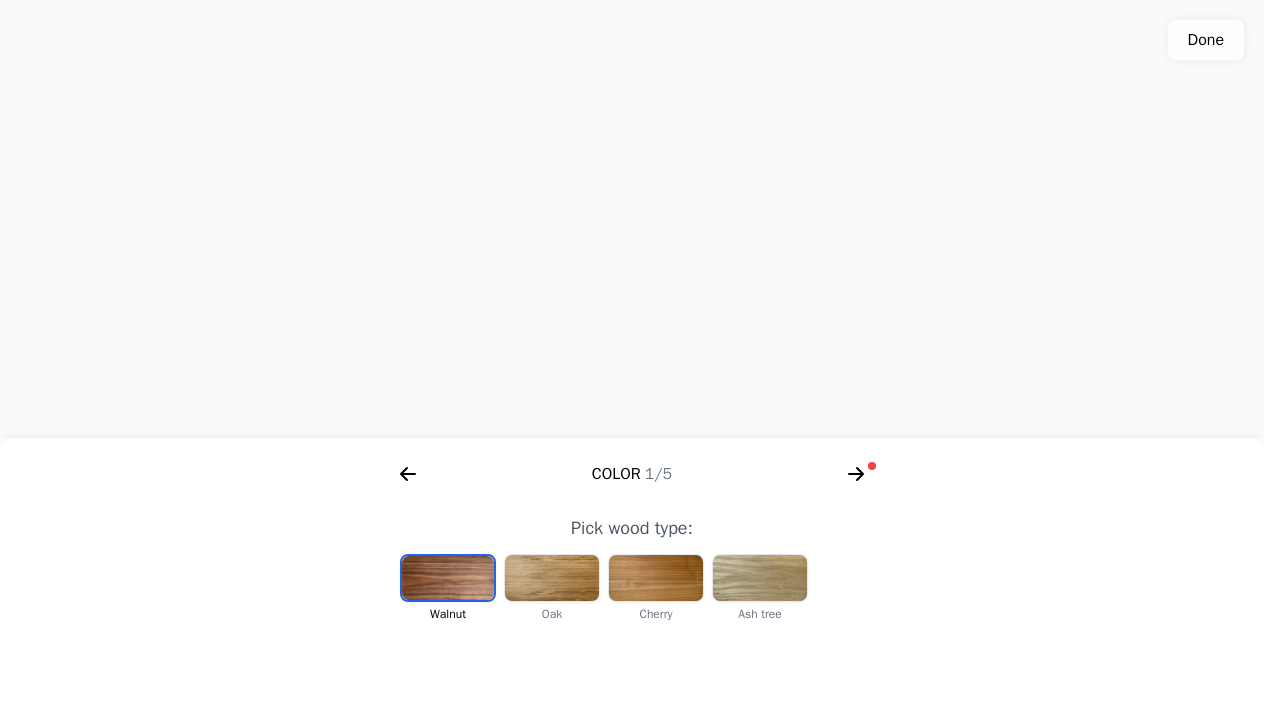 scroll, scrollTop: 465, scrollLeft: 0, axis: vertical 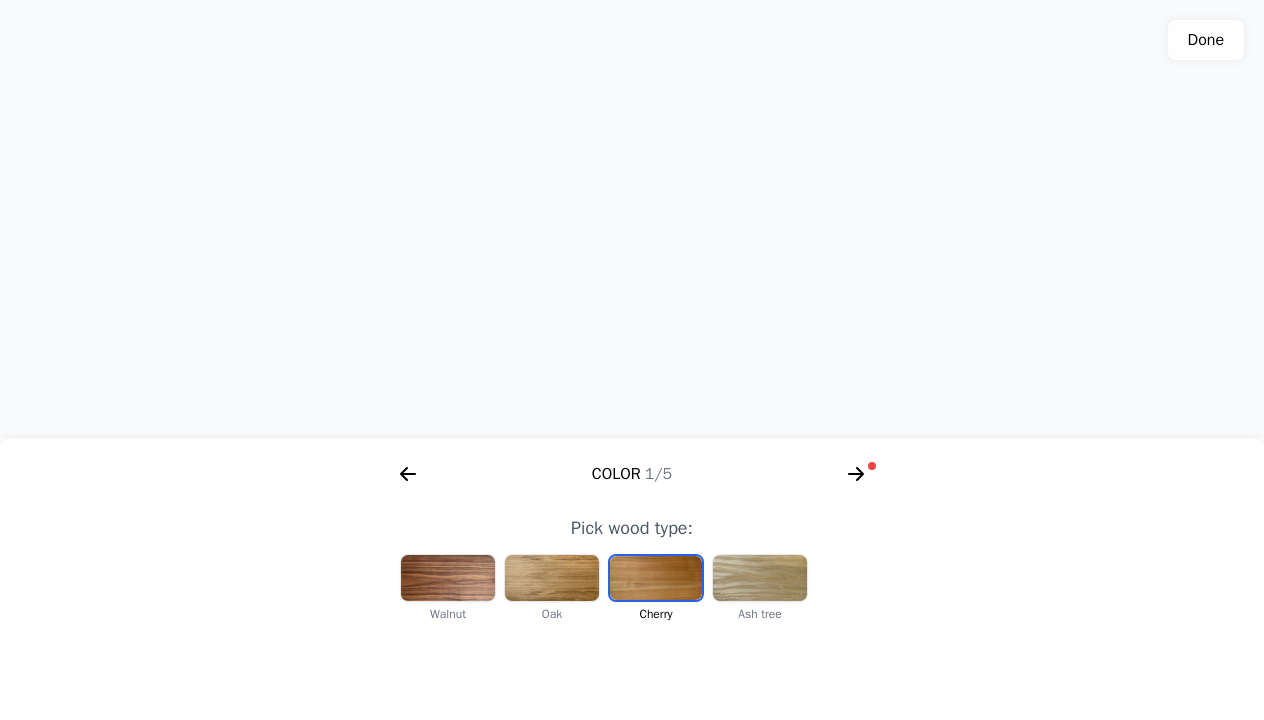 click 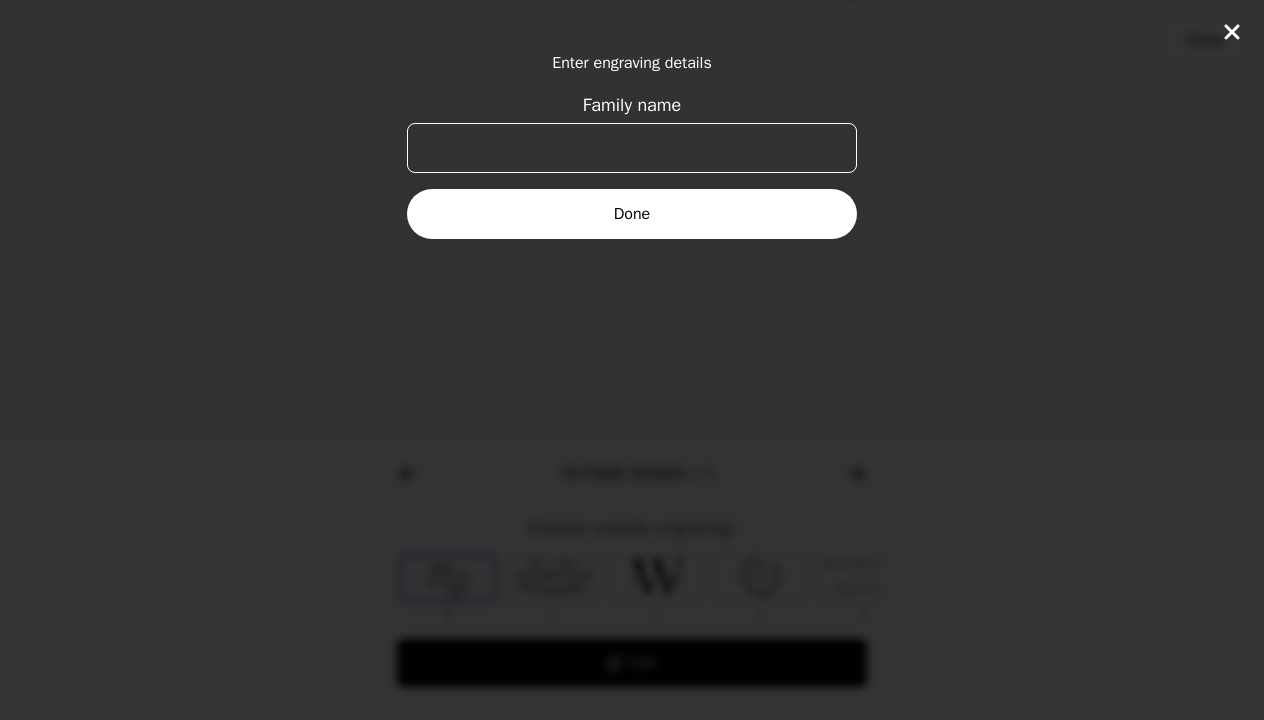 scroll, scrollTop: 0, scrollLeft: 768, axis: horizontal 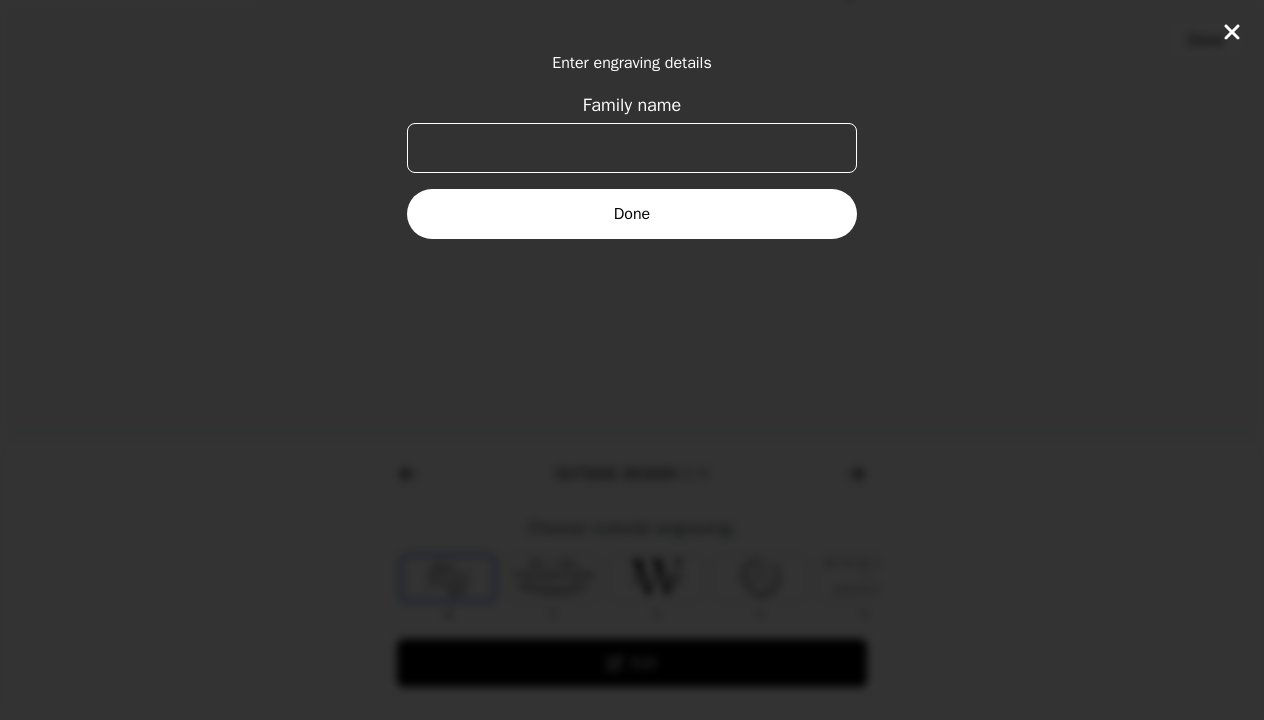 click on "Family name" at bounding box center [632, 148] 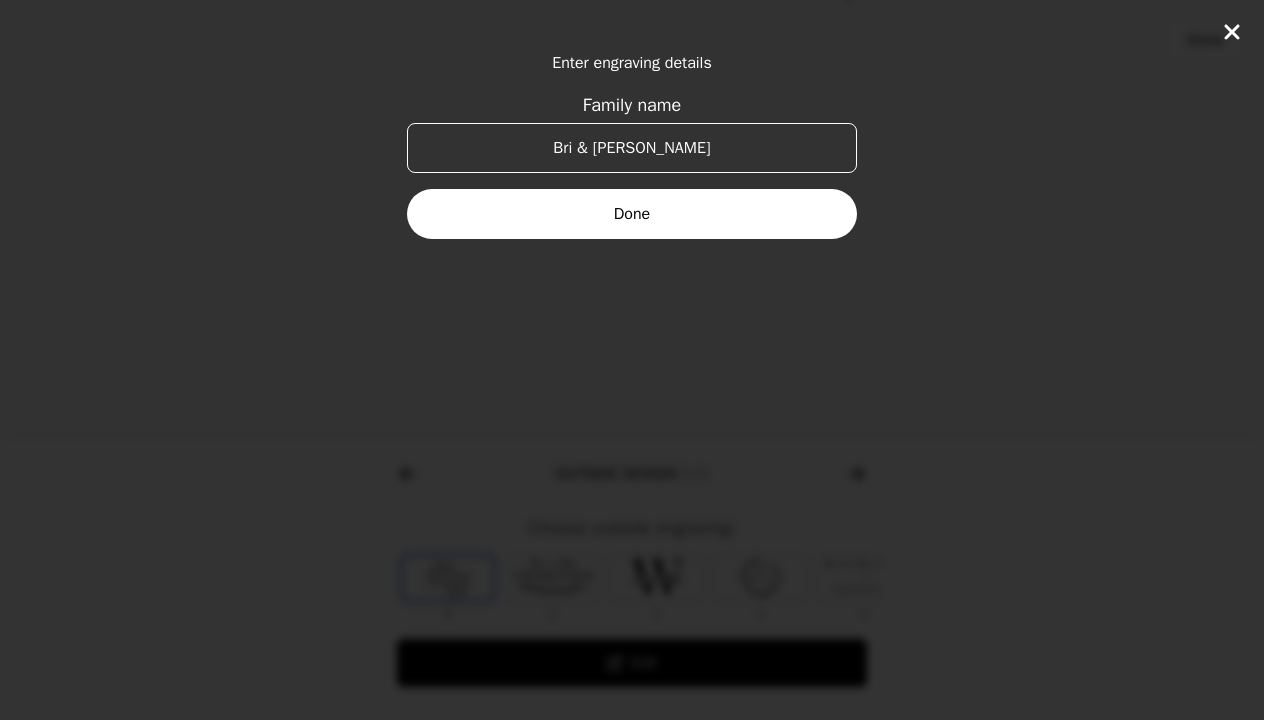 type on "Bri & [PERSON_NAME]" 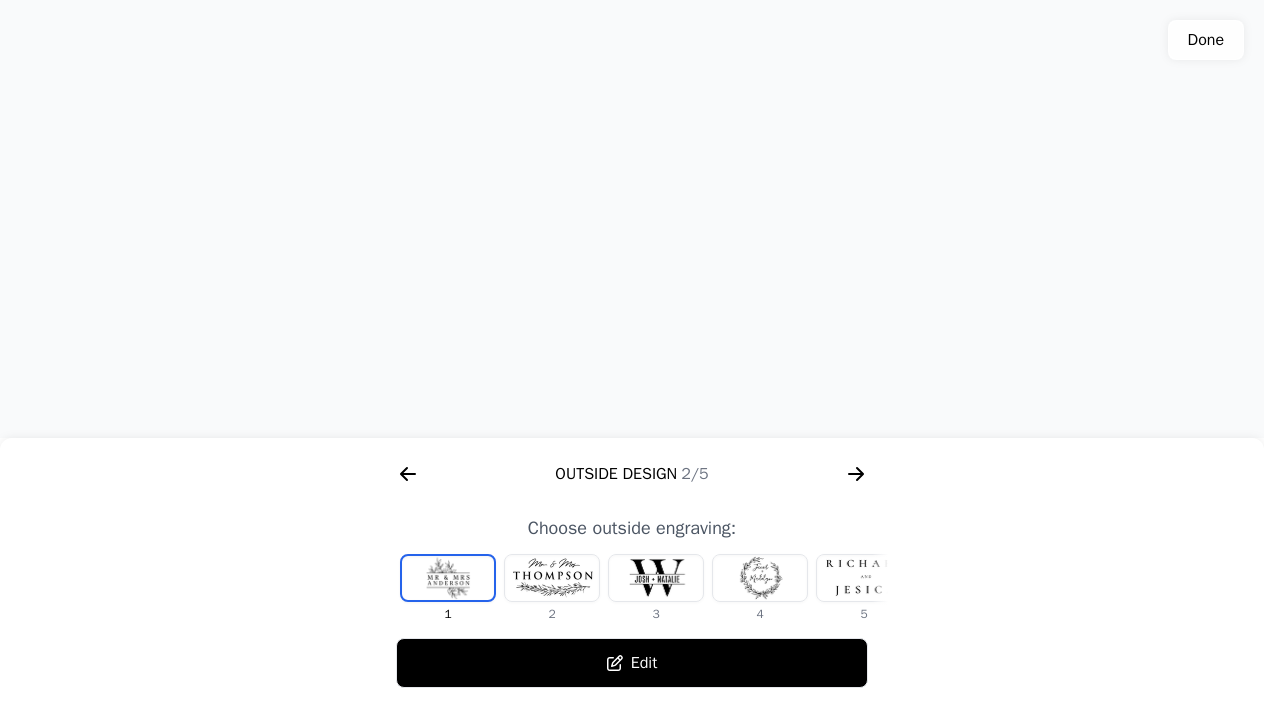 click at bounding box center [552, 578] 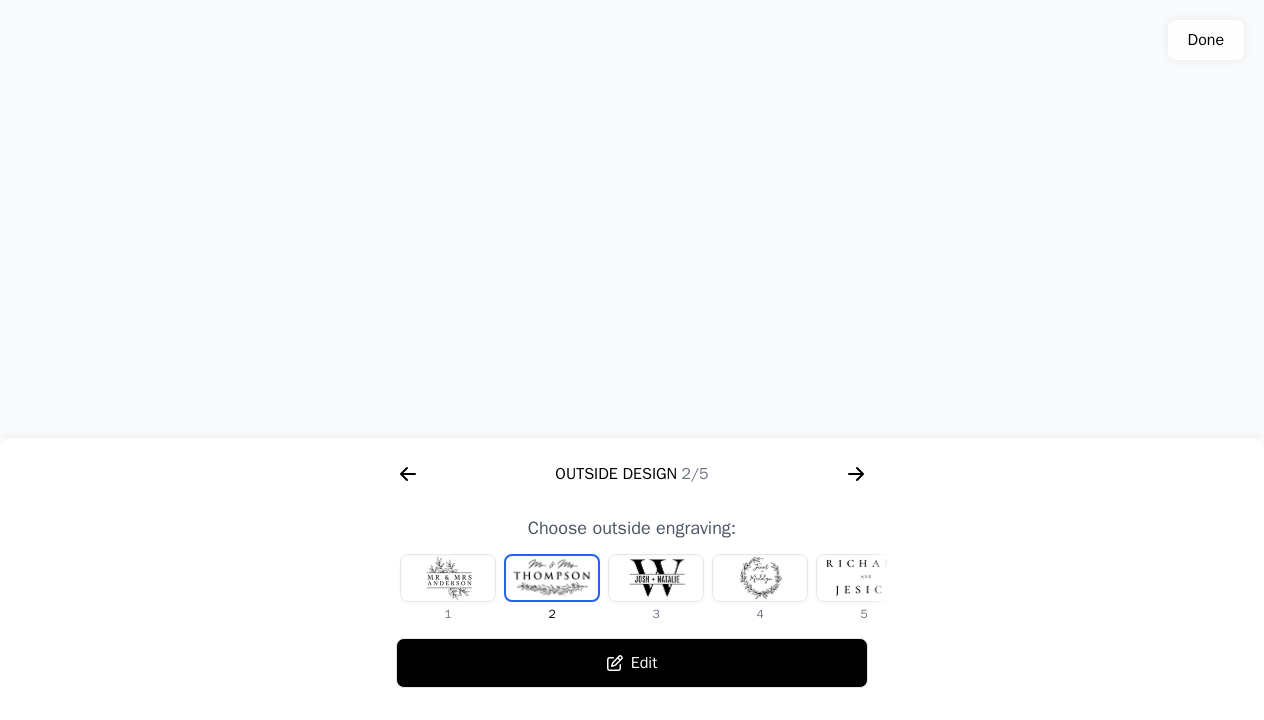 click at bounding box center [656, 578] 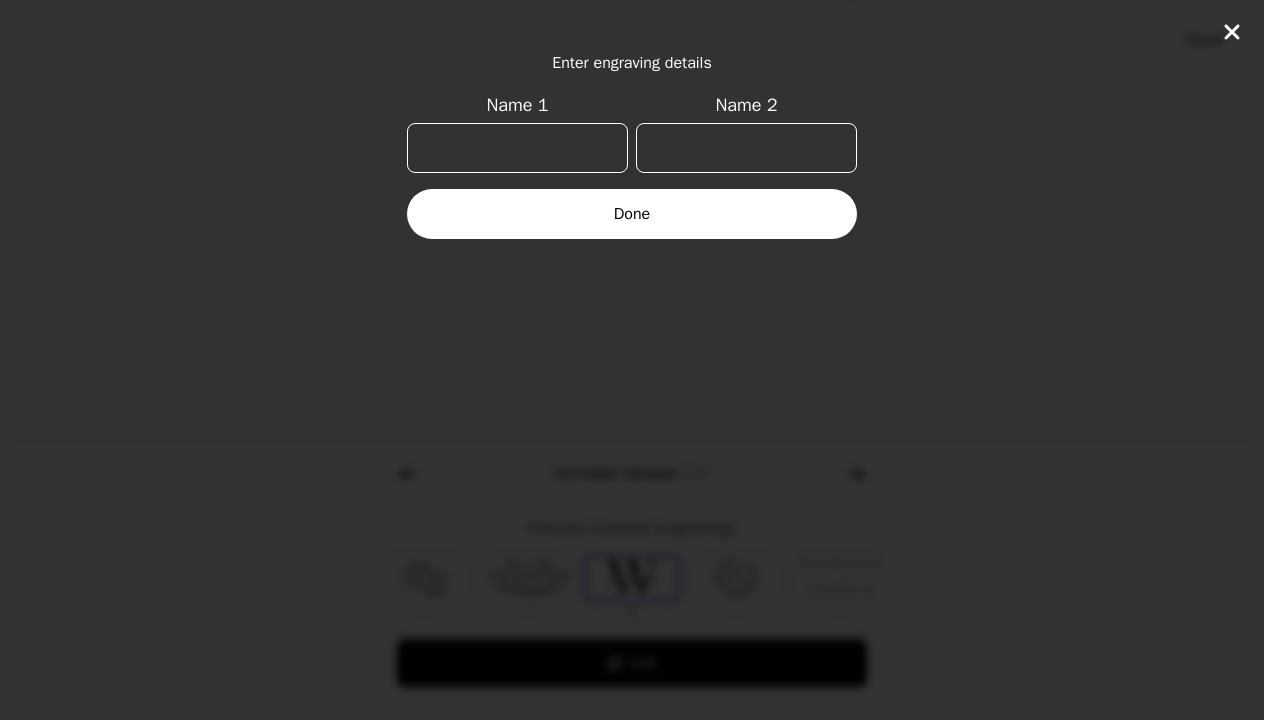 click 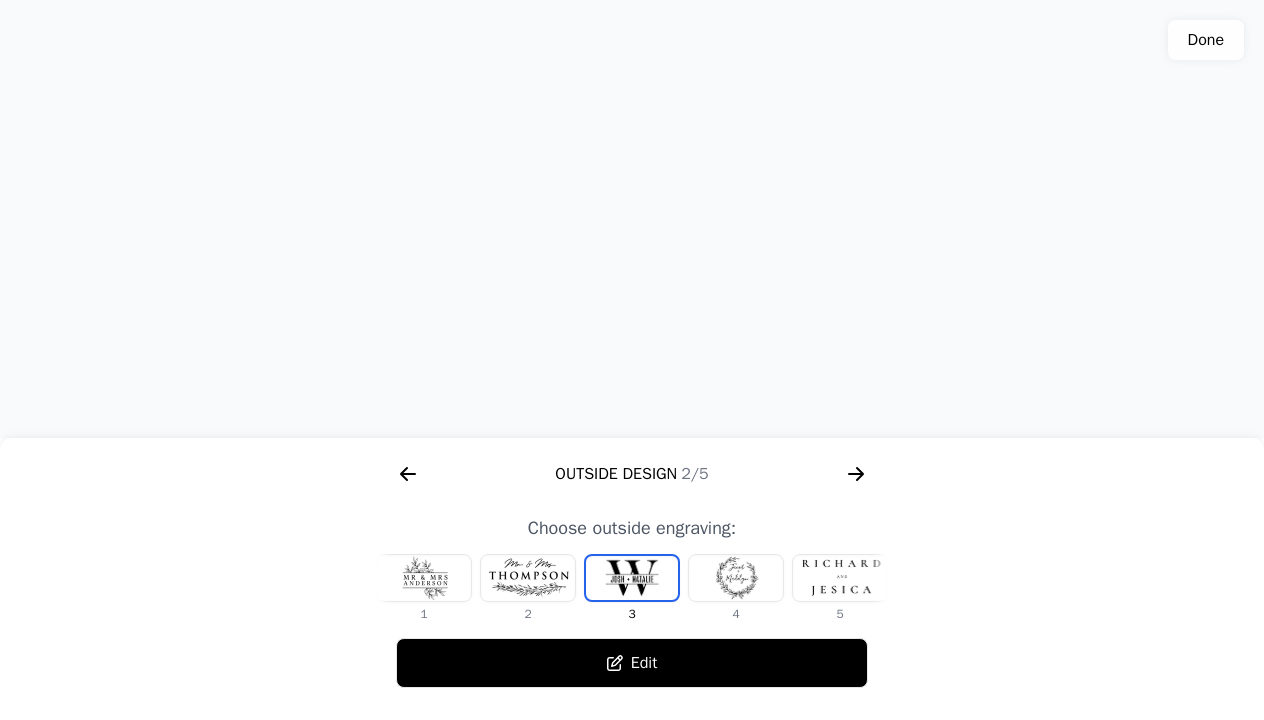 click at bounding box center (736, 578) 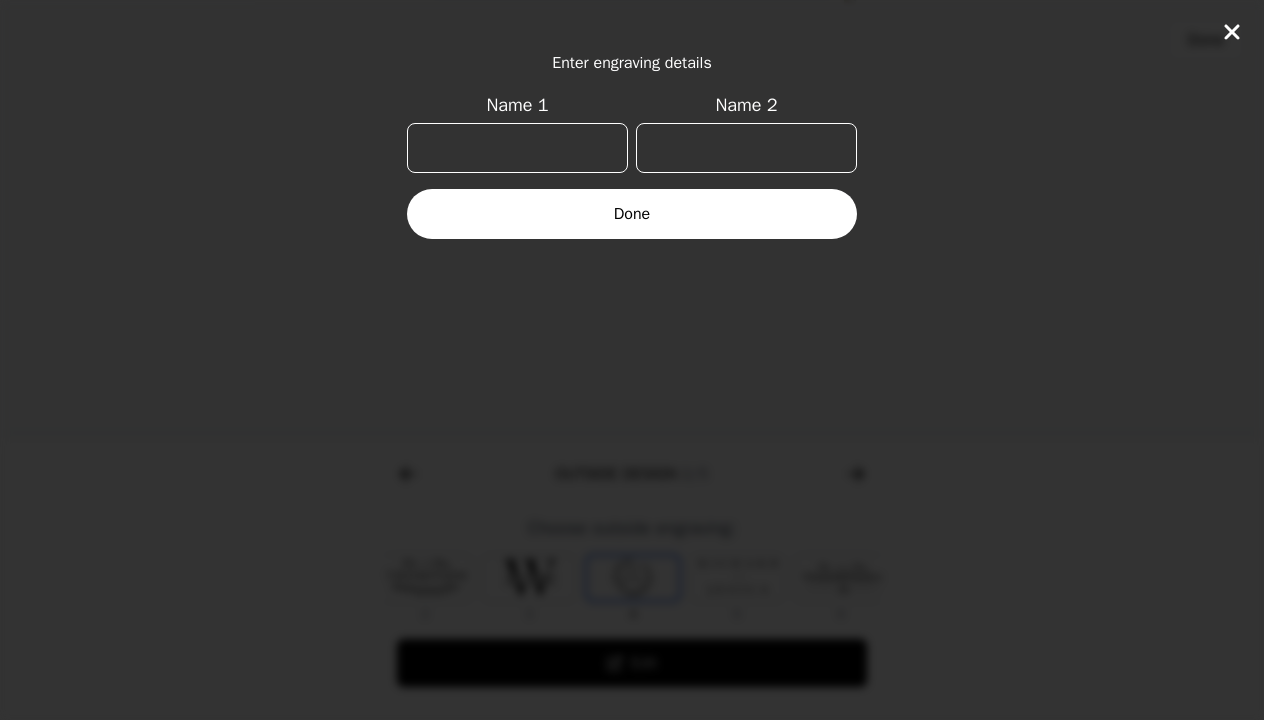 scroll, scrollTop: 0, scrollLeft: 128, axis: horizontal 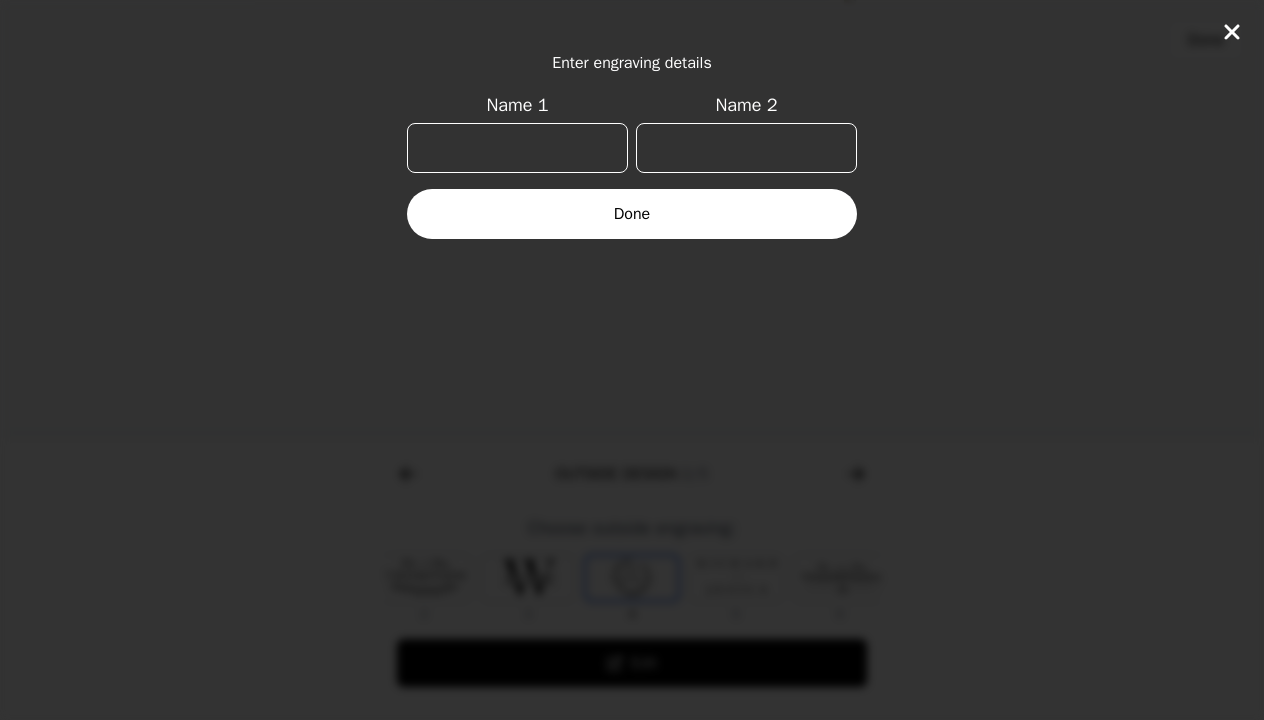 click on "Enter engraving details Name 1 Name 2 Done" 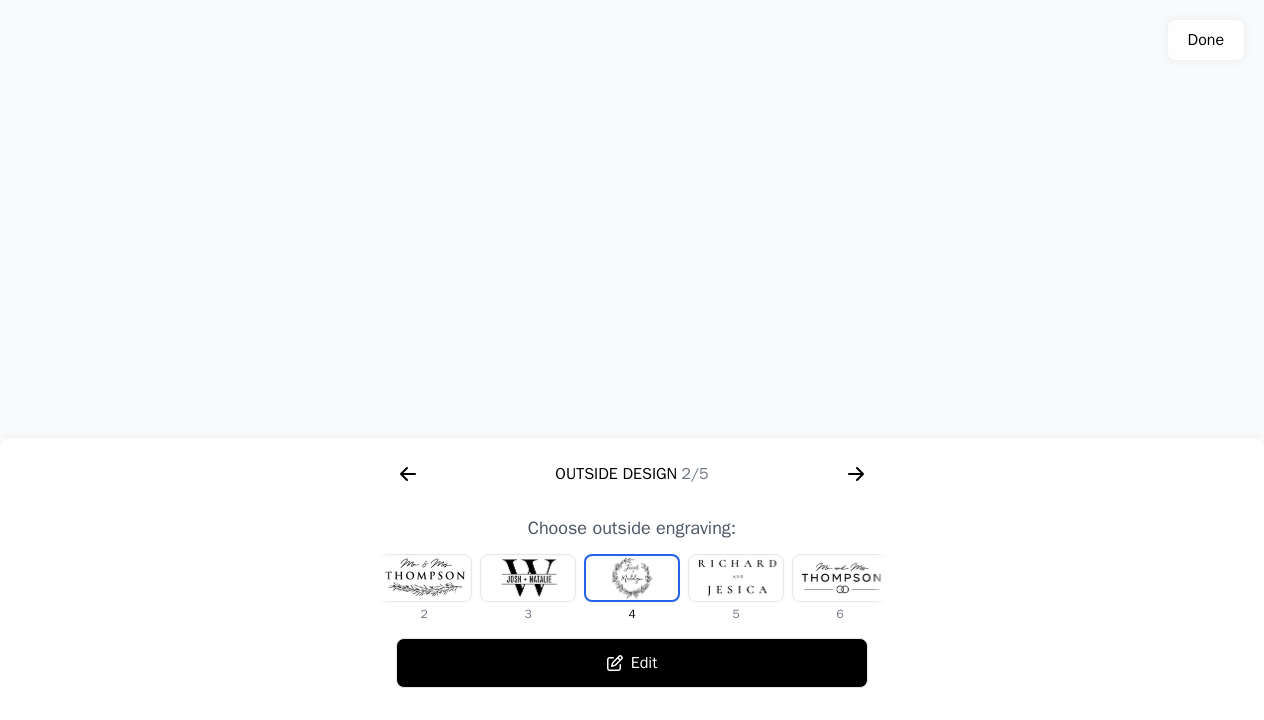 click at bounding box center (736, 578) 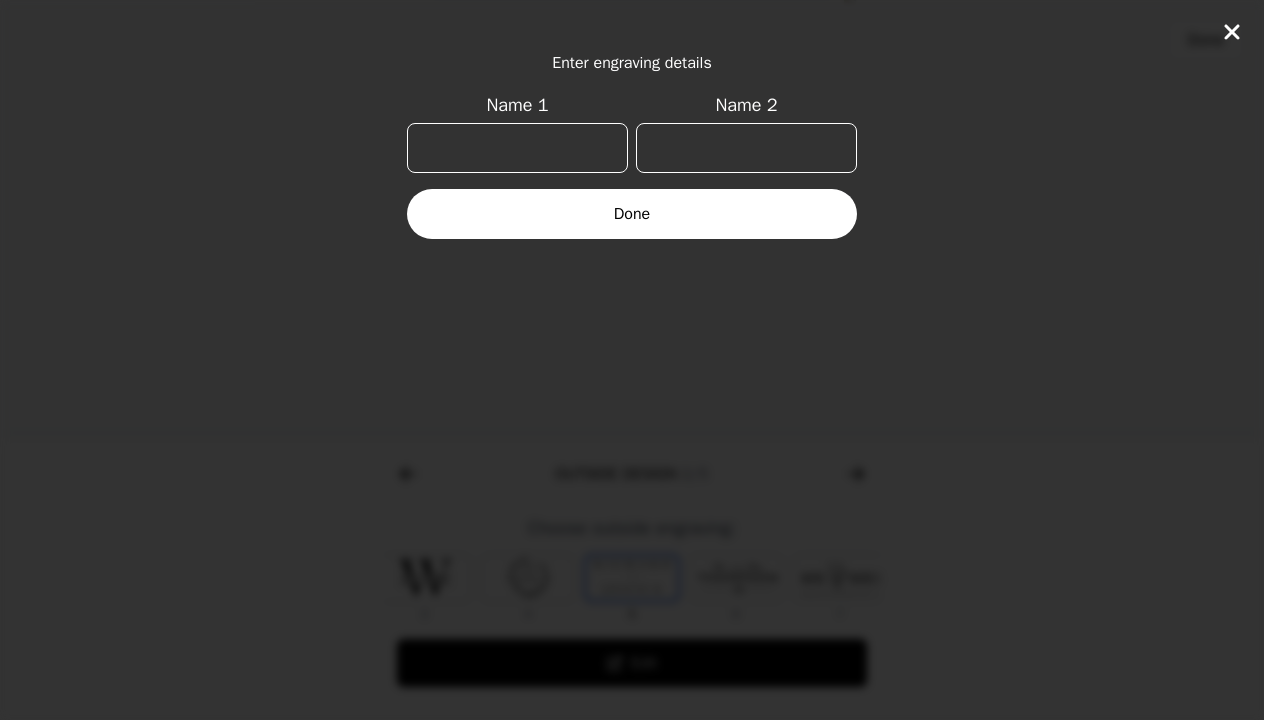 click on "Name 1" at bounding box center (517, 148) 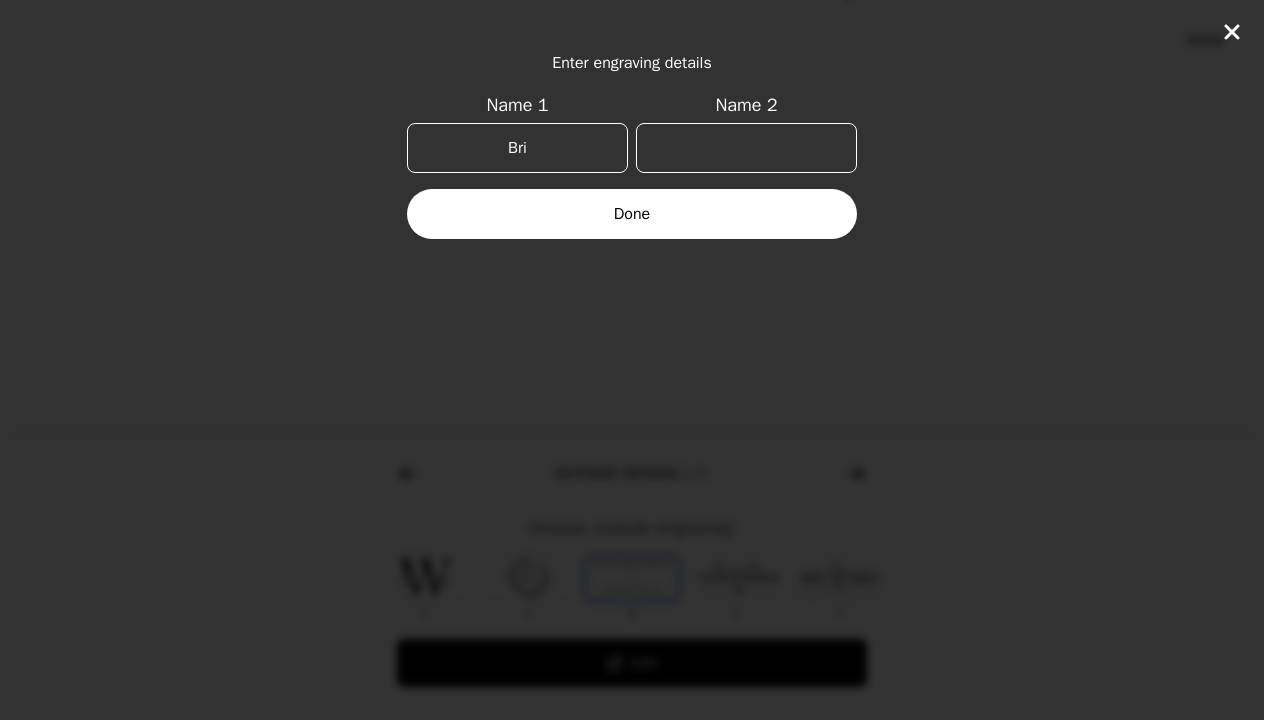 type on "Bri" 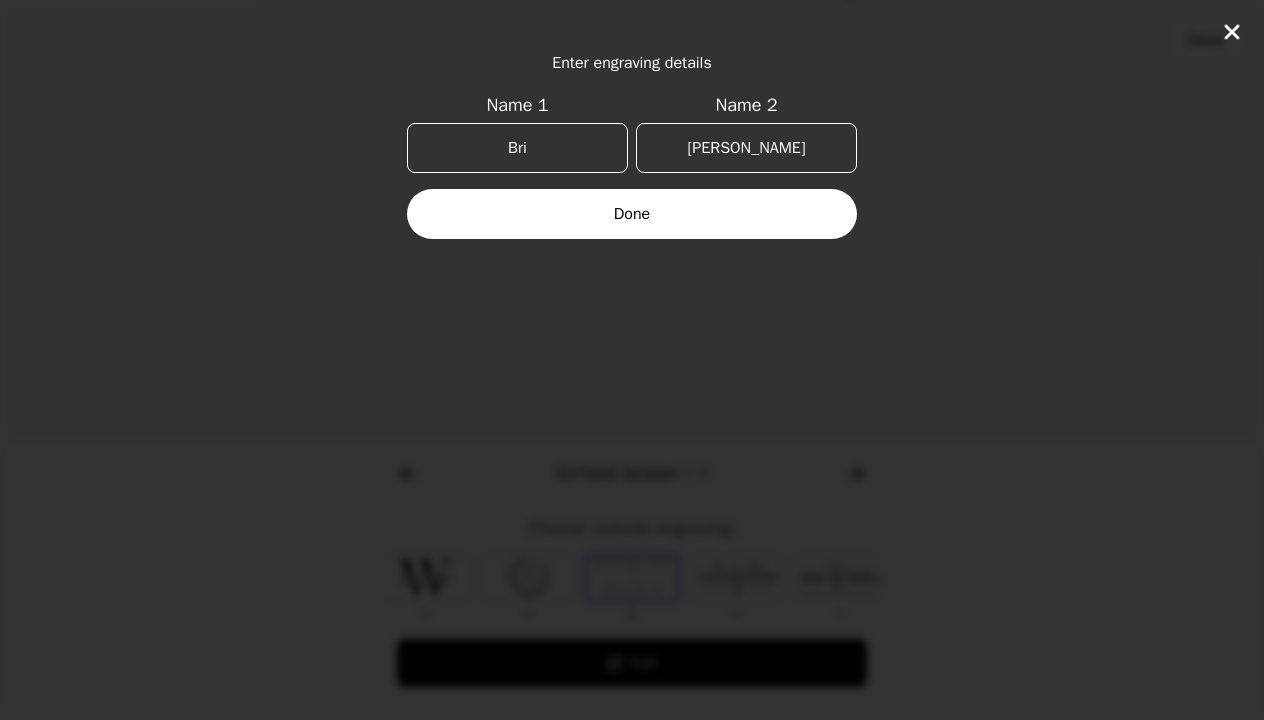 type on "[PERSON_NAME]" 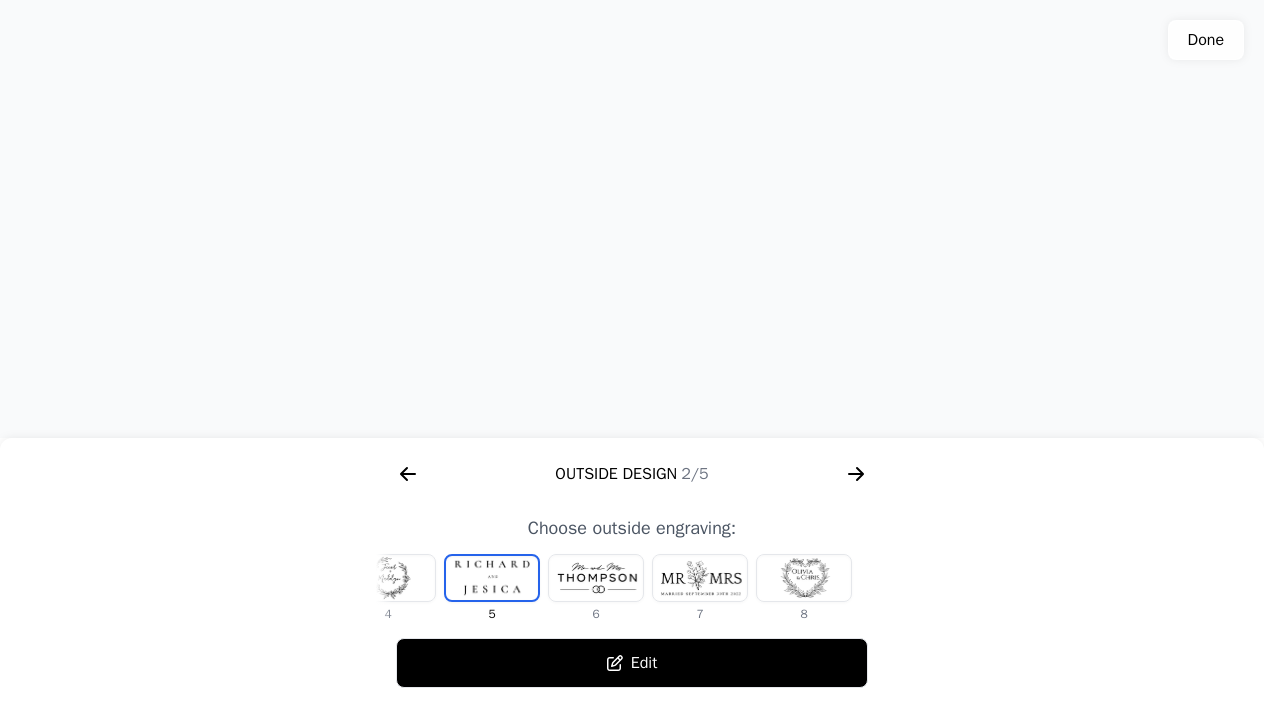 scroll, scrollTop: 0, scrollLeft: 372, axis: horizontal 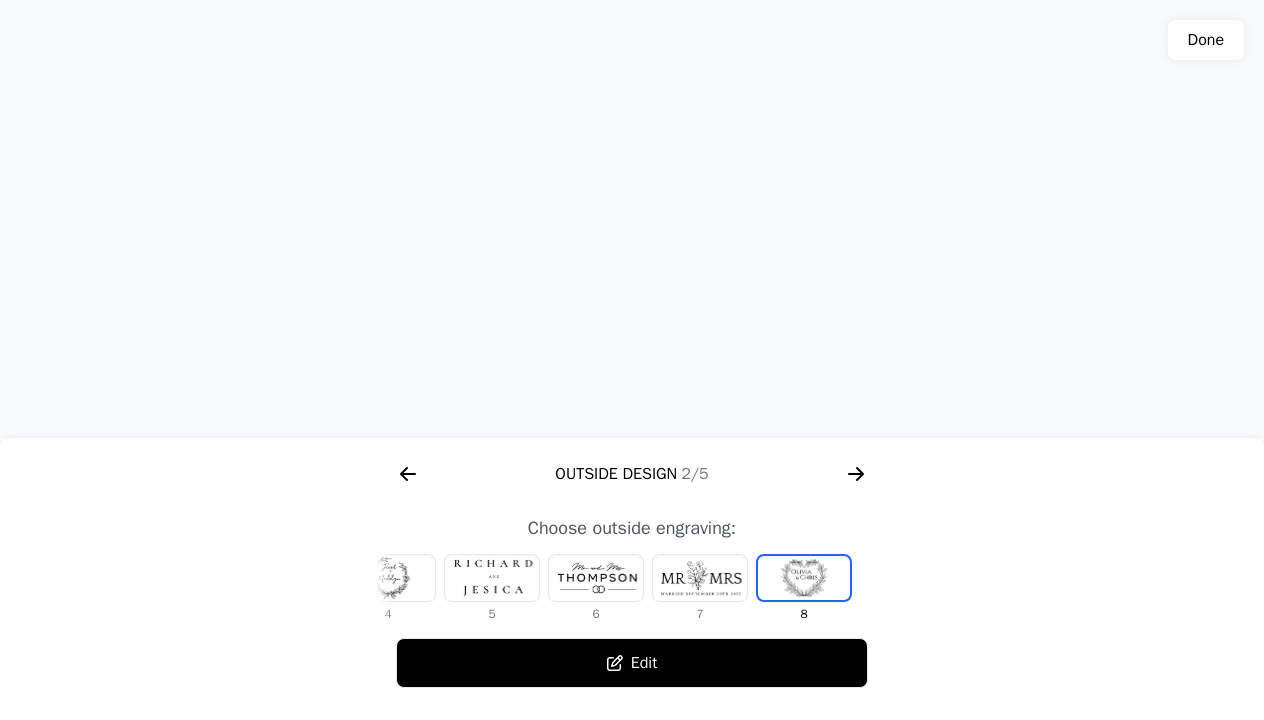 click at bounding box center (804, 578) 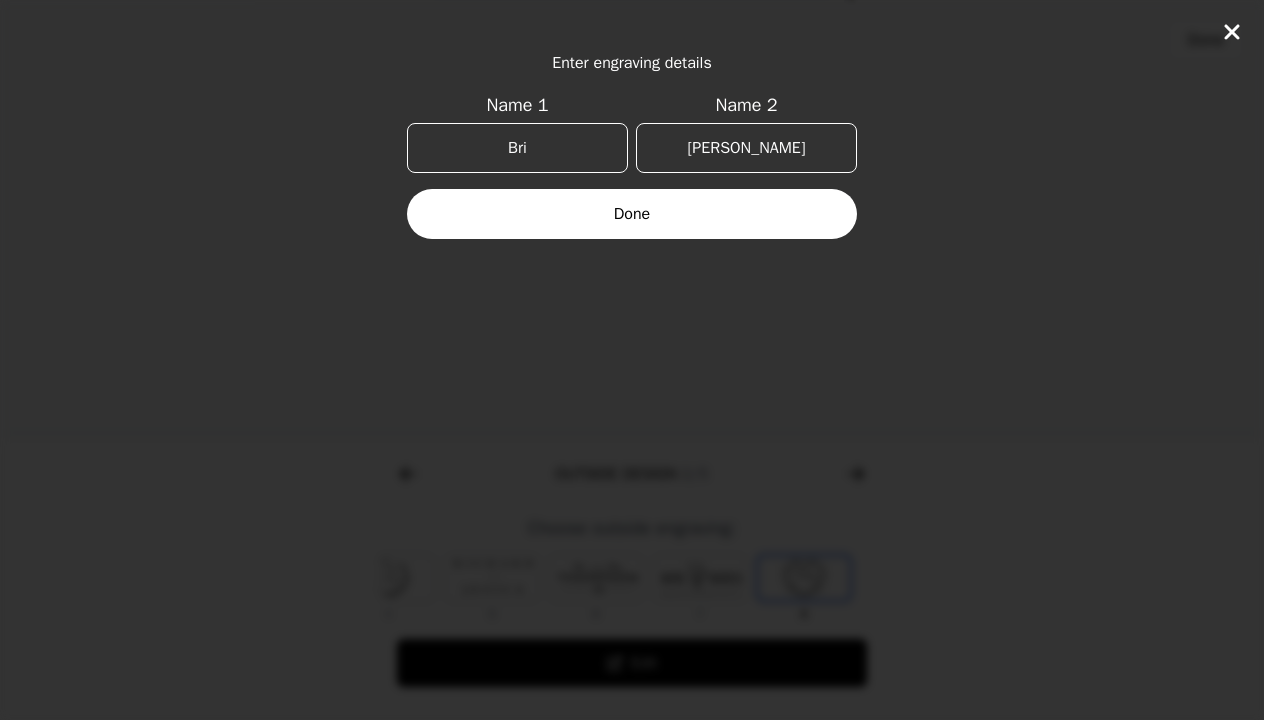 click on "Done" at bounding box center (632, 214) 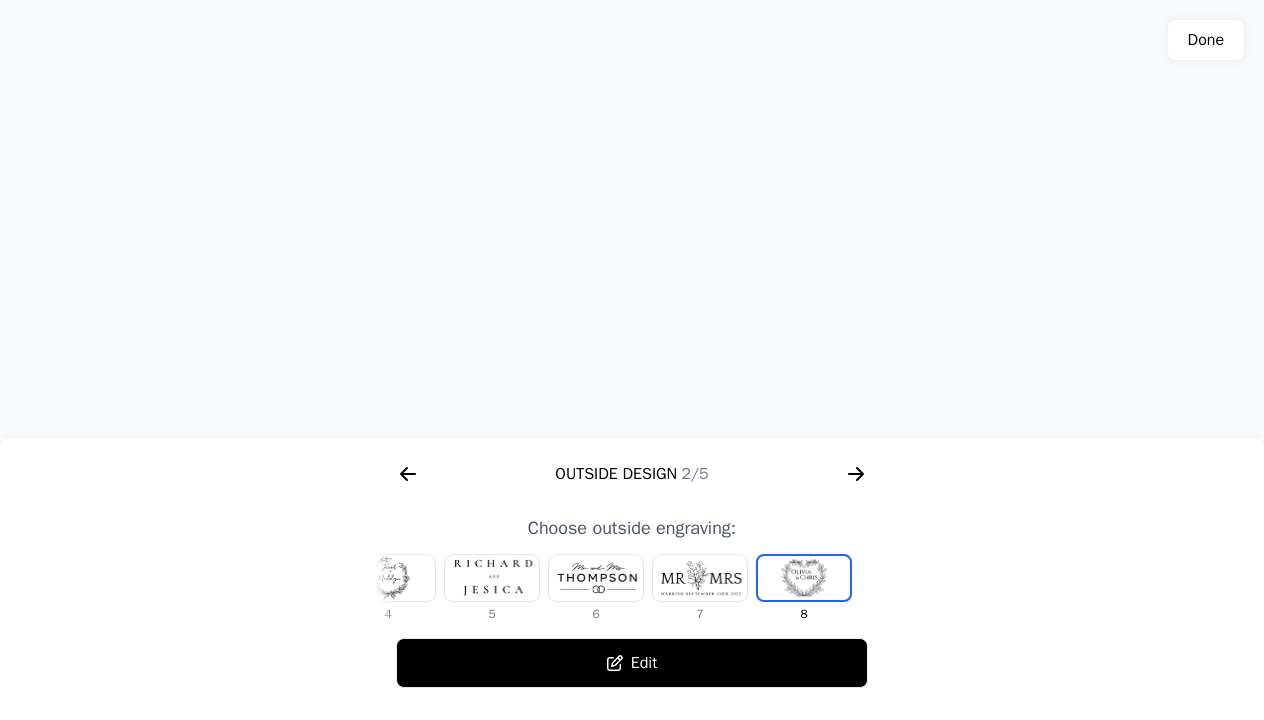 click at bounding box center [492, 578] 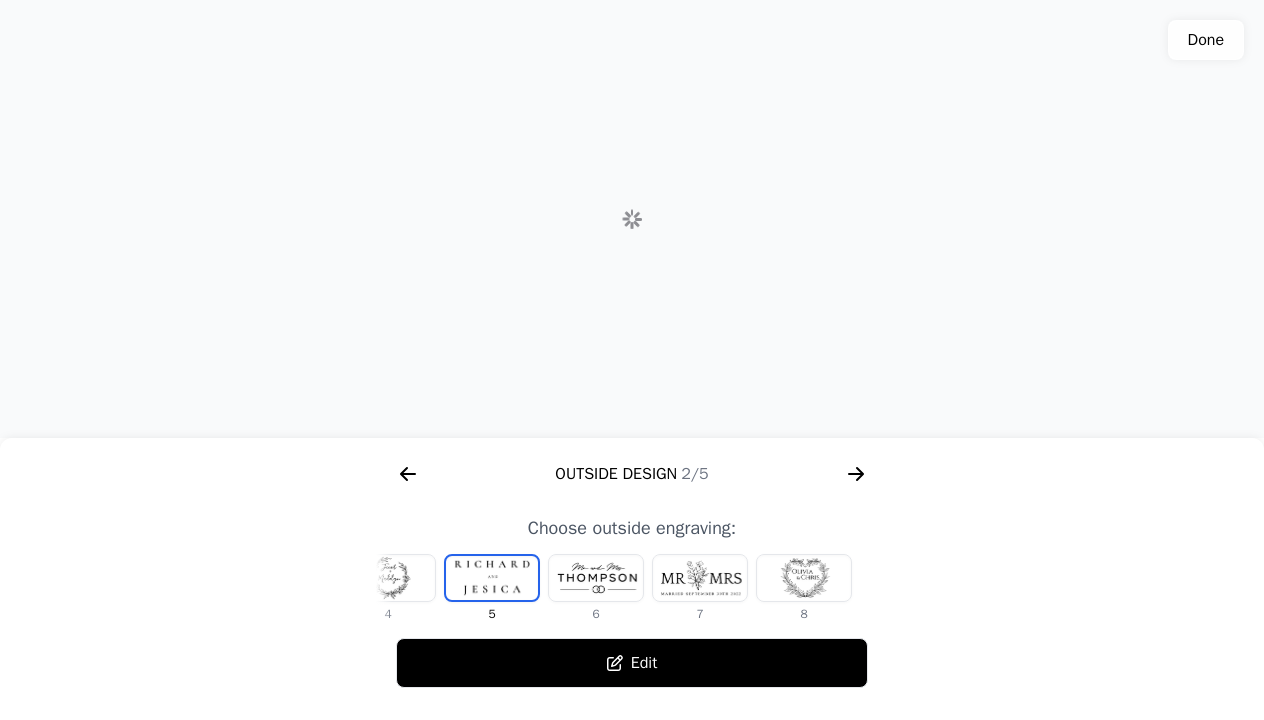 scroll, scrollTop: 0, scrollLeft: 232, axis: horizontal 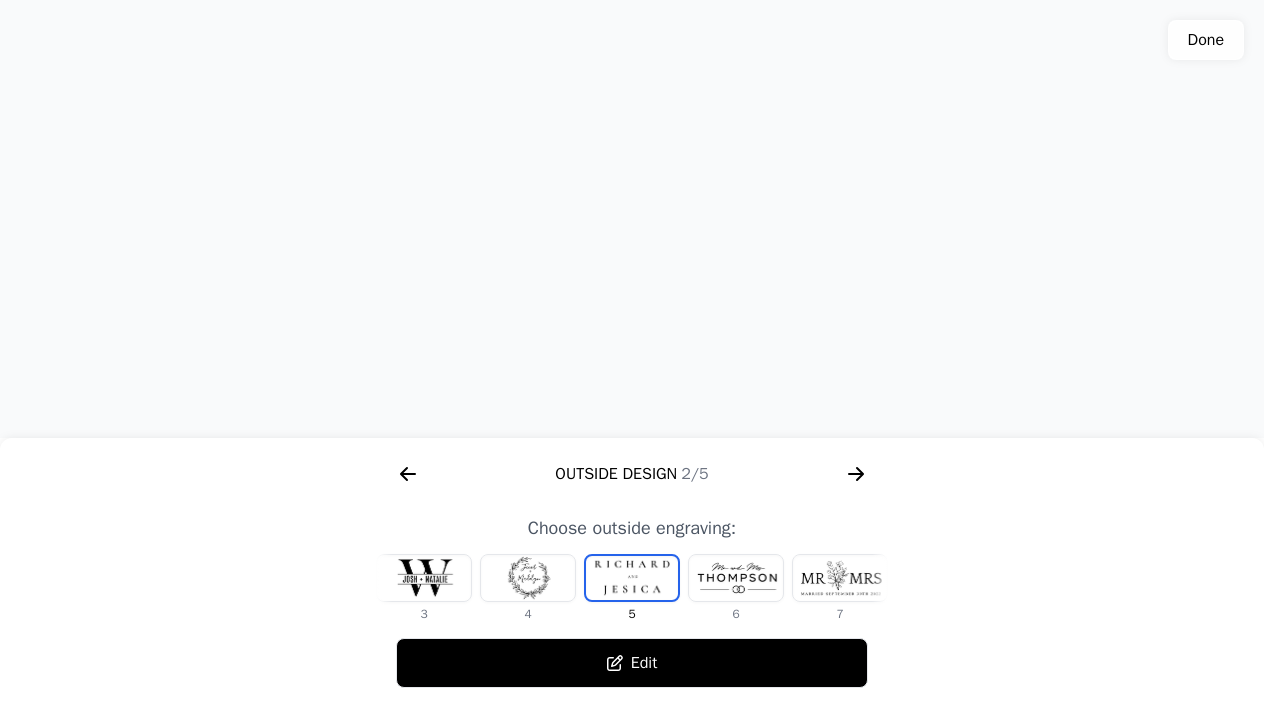 click on "Edit" at bounding box center [632, 663] 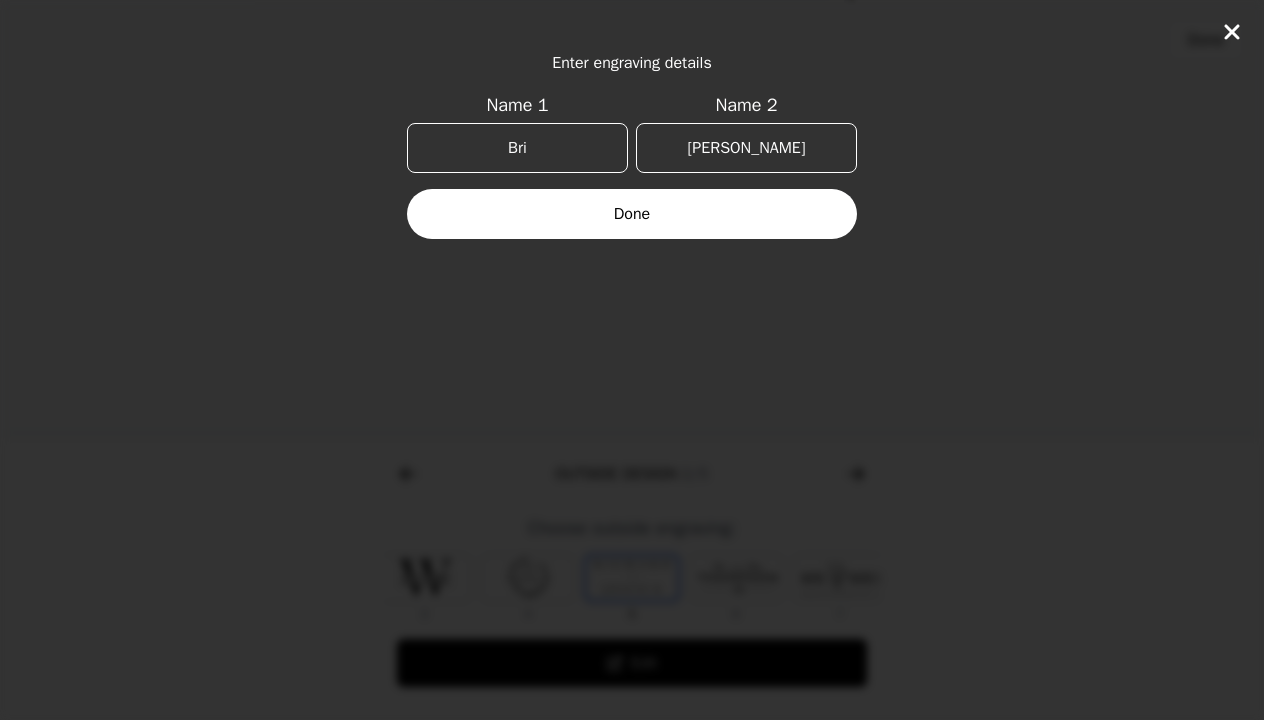 click on "Enter engraving details Name 1 Bri Name 2 [PERSON_NAME]" 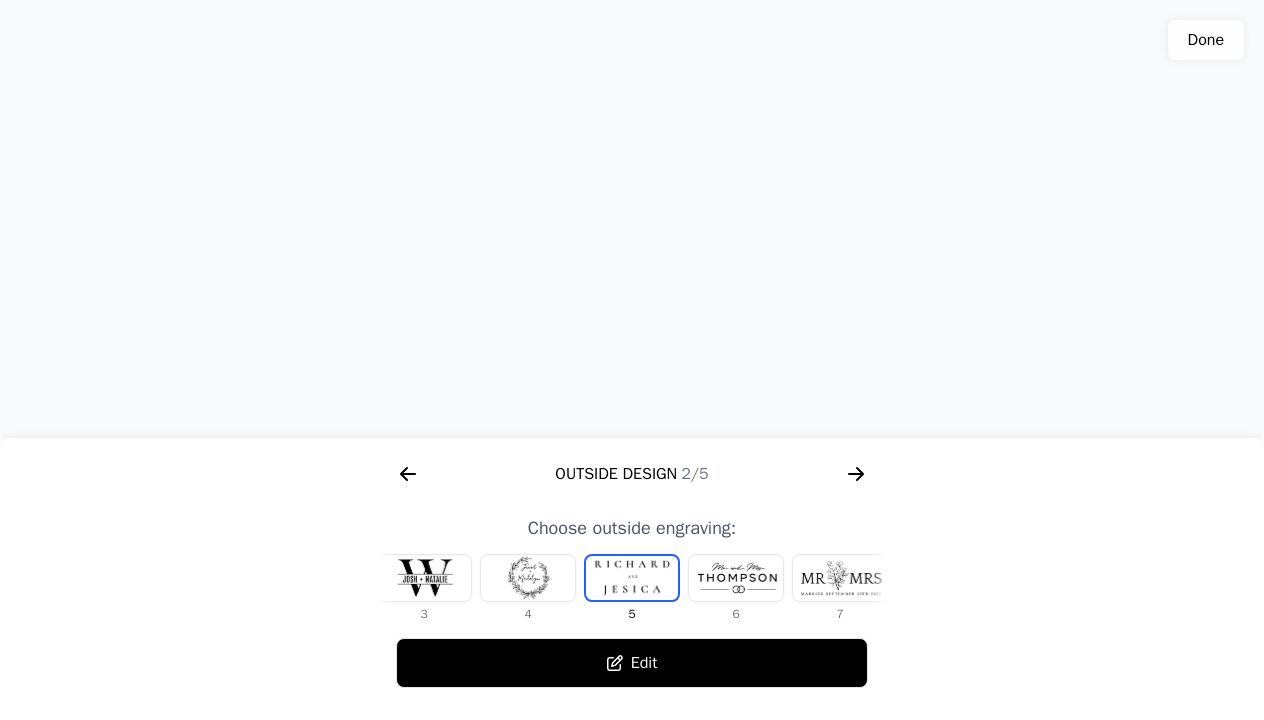 click 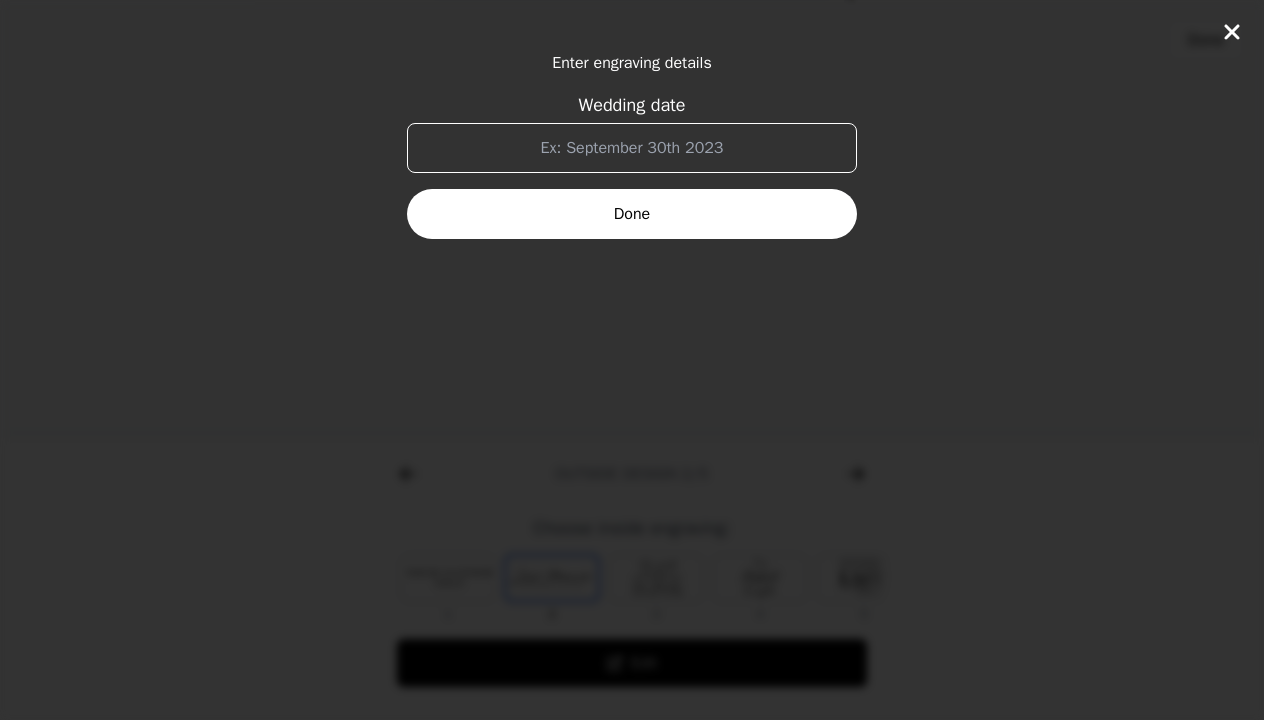 scroll, scrollTop: 0, scrollLeft: 1280, axis: horizontal 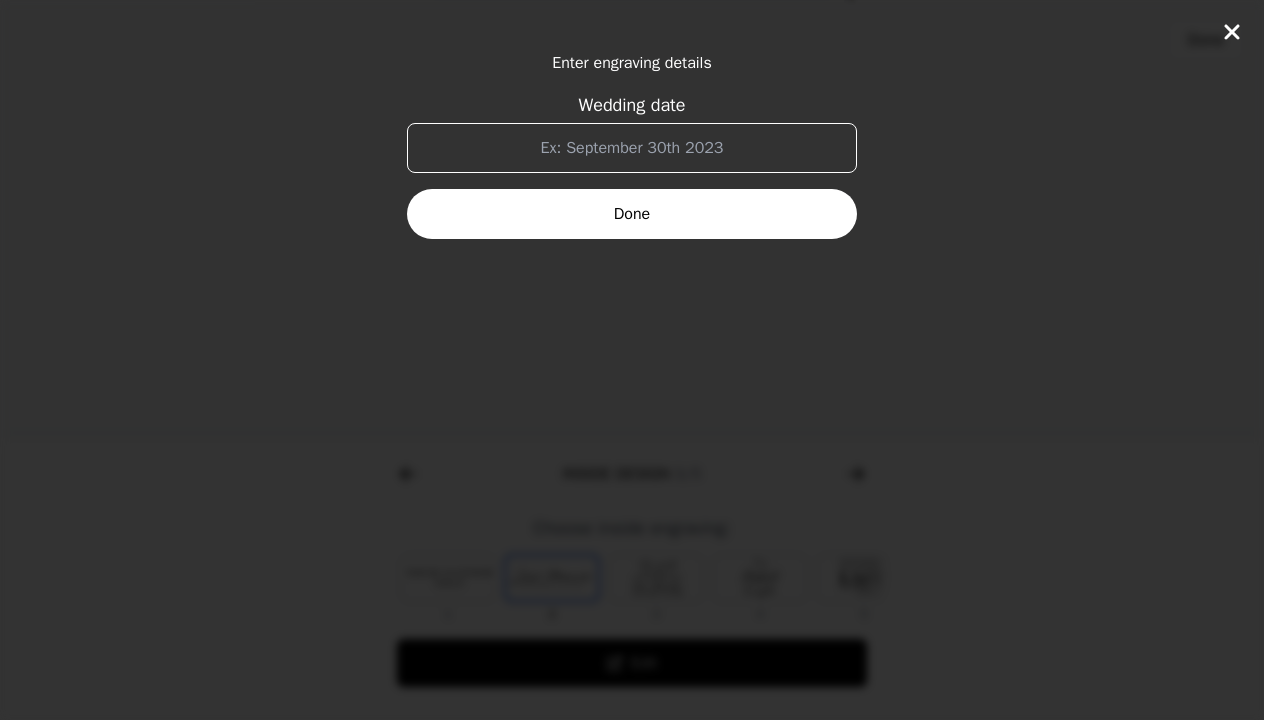 click on "Wedding date" at bounding box center (632, 148) 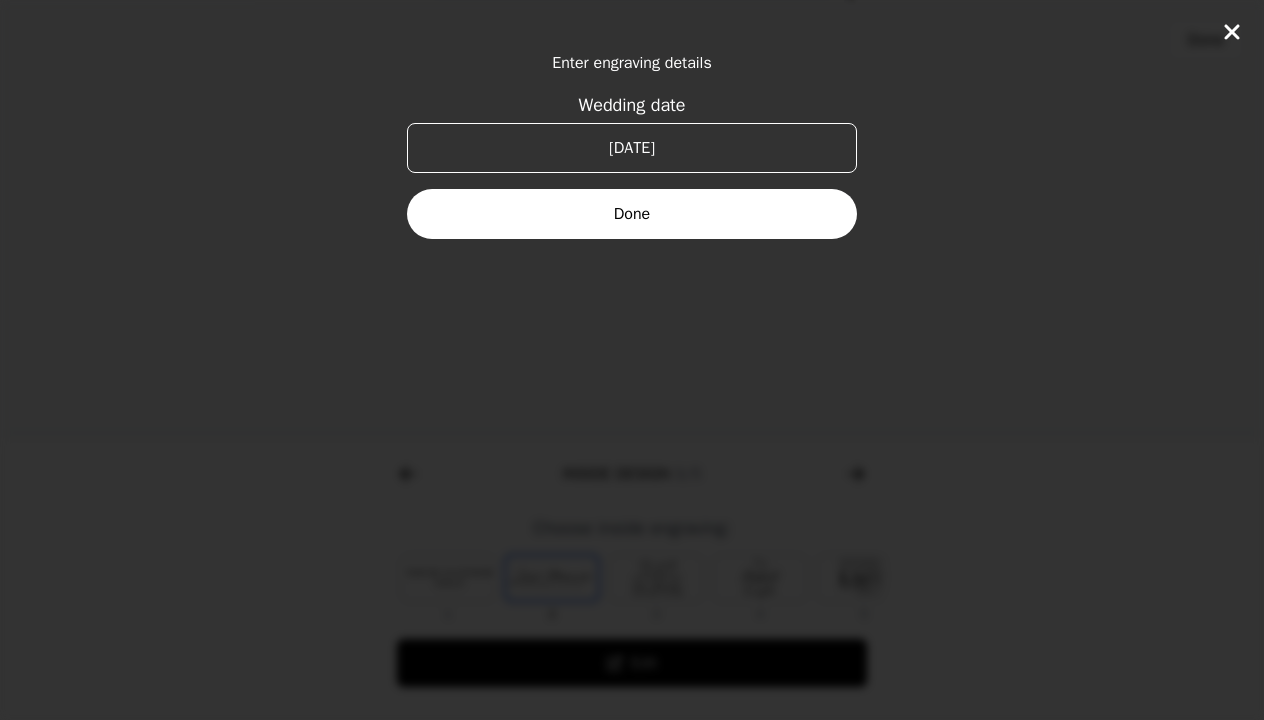 type on "[DATE]" 